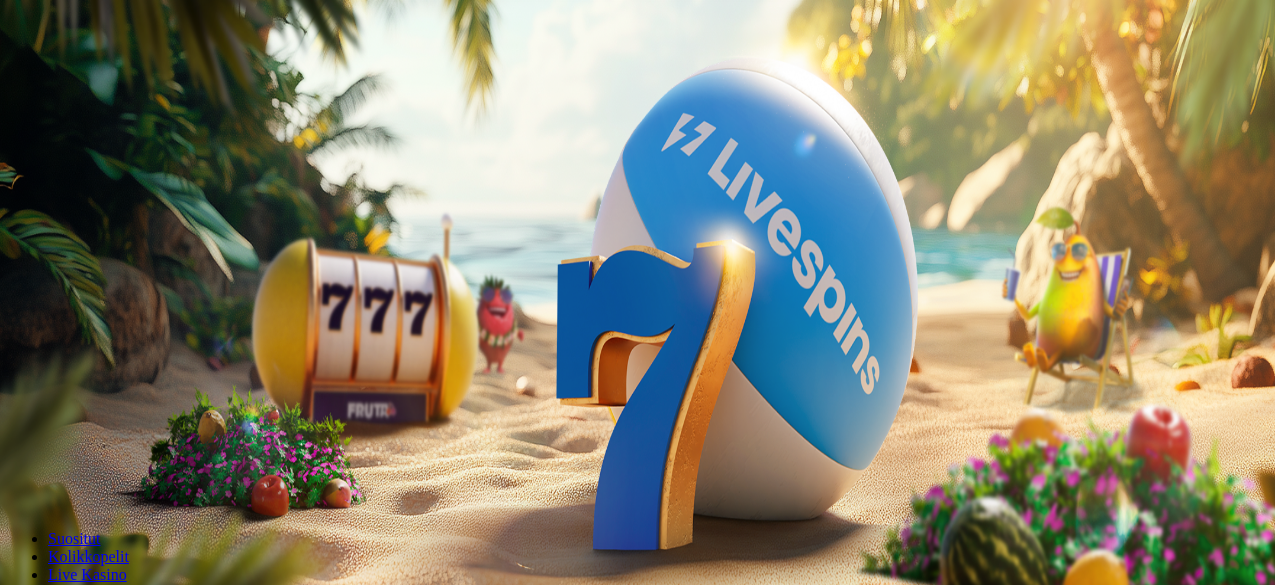 scroll, scrollTop: 0, scrollLeft: 0, axis: both 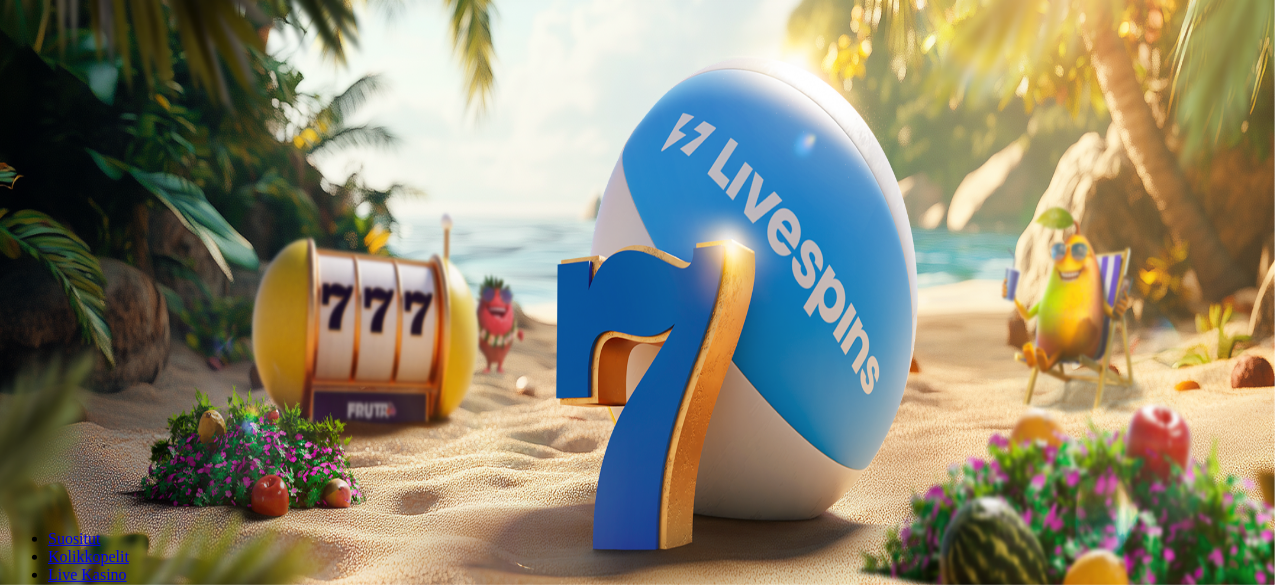 click on "Kirjaudu" at bounding box center (138, 72) 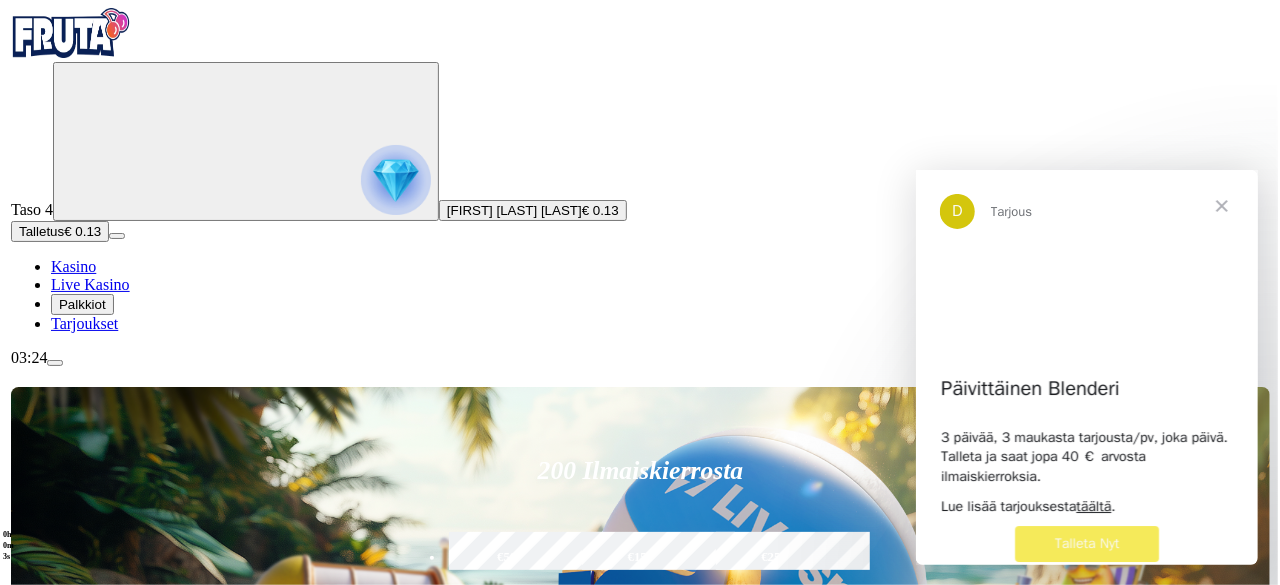 scroll, scrollTop: 0, scrollLeft: 0, axis: both 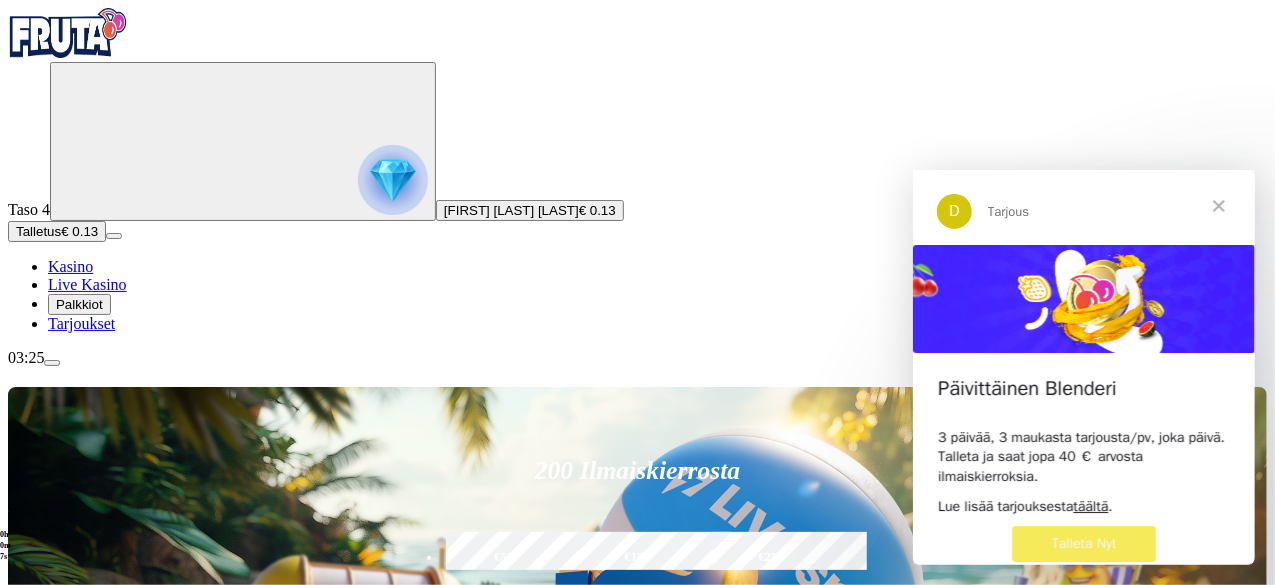 click at bounding box center [393, 180] 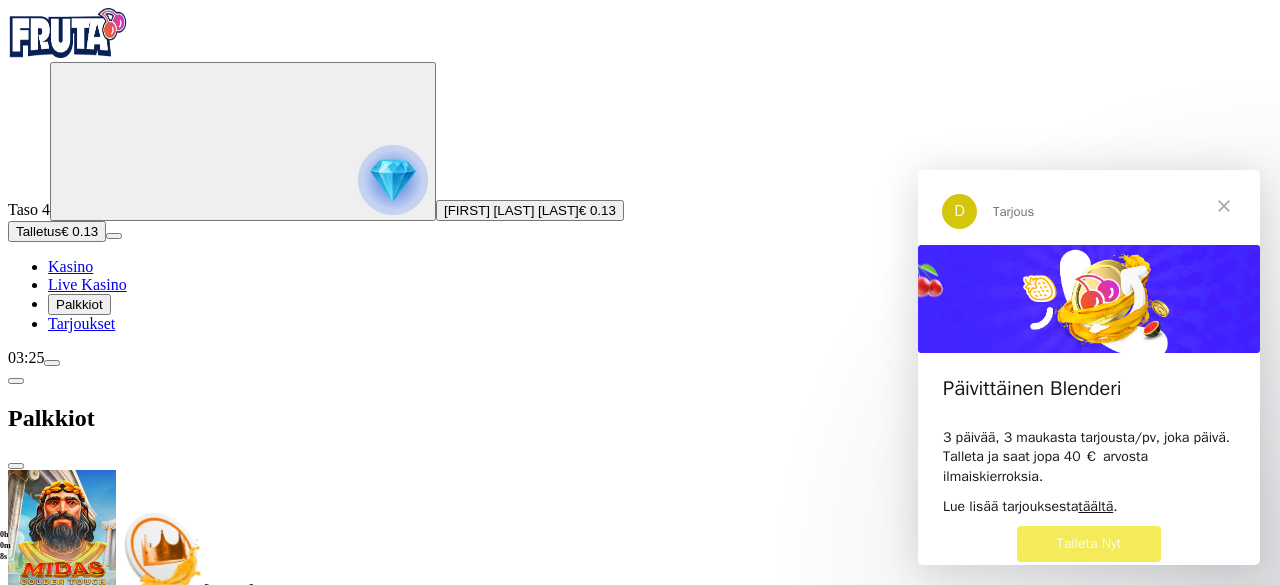 click at bounding box center [52, 363] 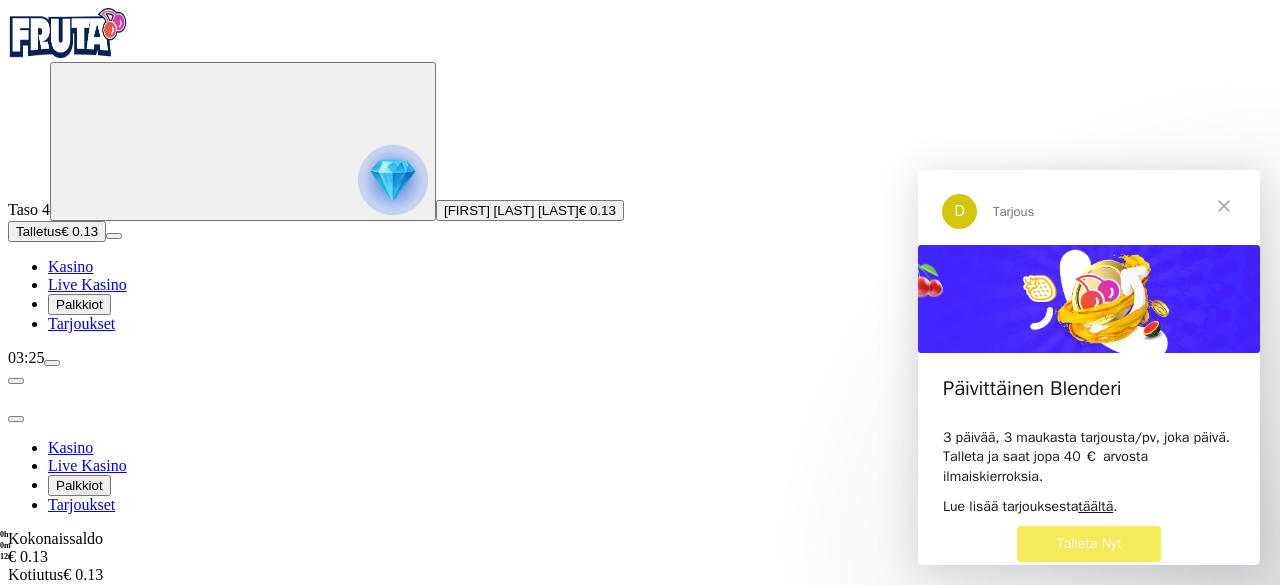 scroll, scrollTop: 32, scrollLeft: 0, axis: vertical 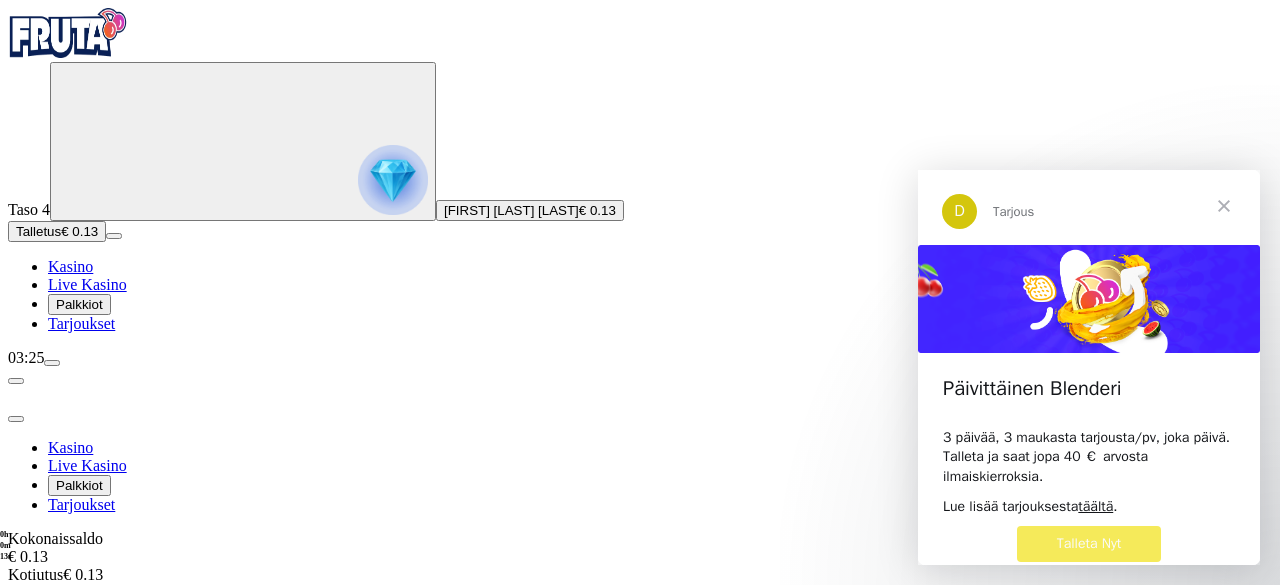 click on "Tiliote" at bounding box center (73, 733) 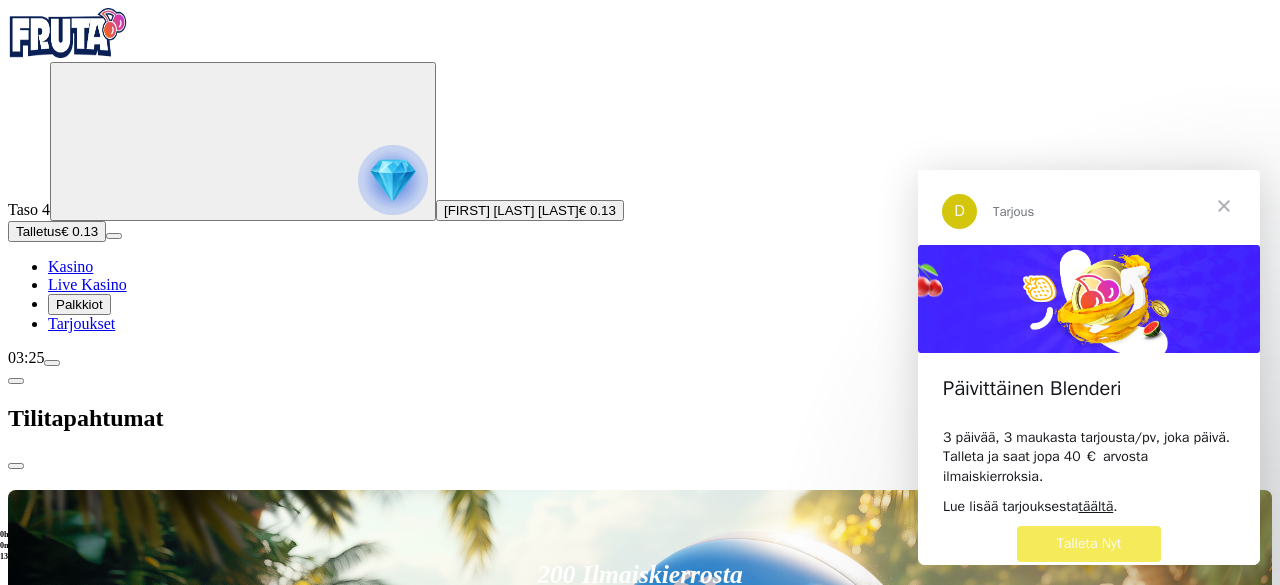 scroll, scrollTop: 0, scrollLeft: 0, axis: both 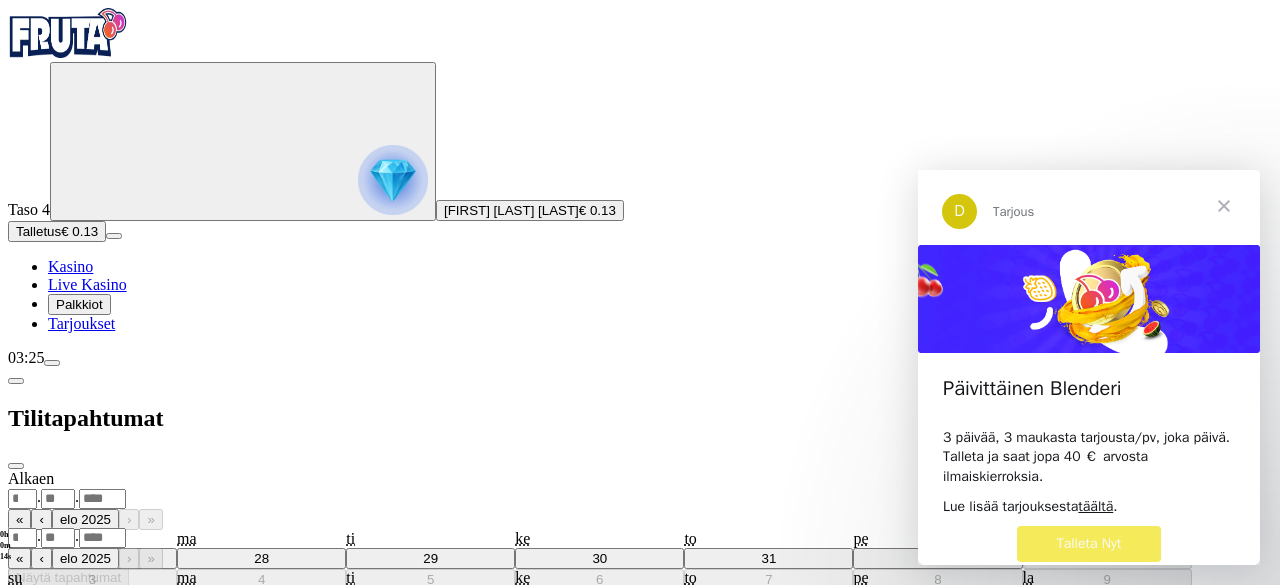 click on ". ." at bounding box center (640, 498) 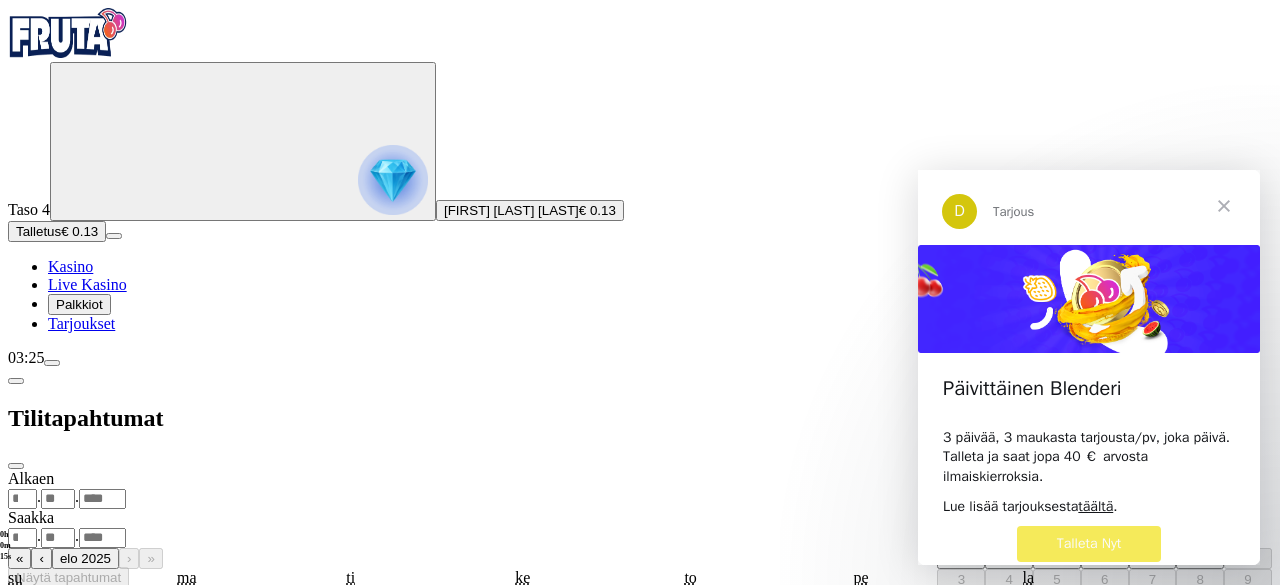 click on "‹" at bounding box center (971, 519) 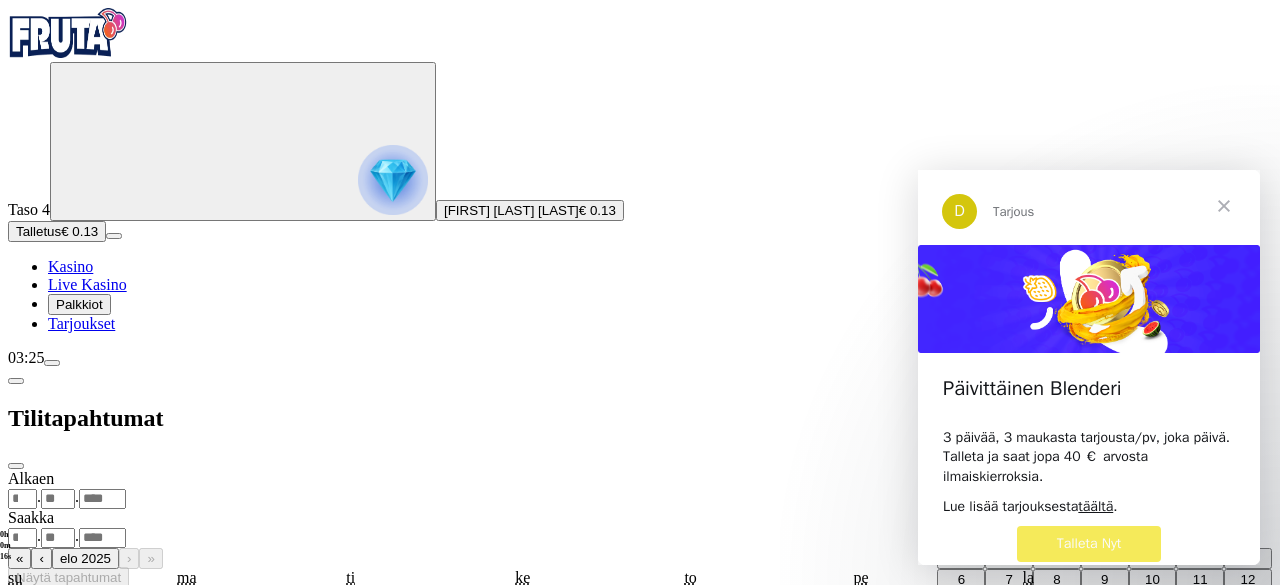 click on "1" at bounding box center [1056, 558] 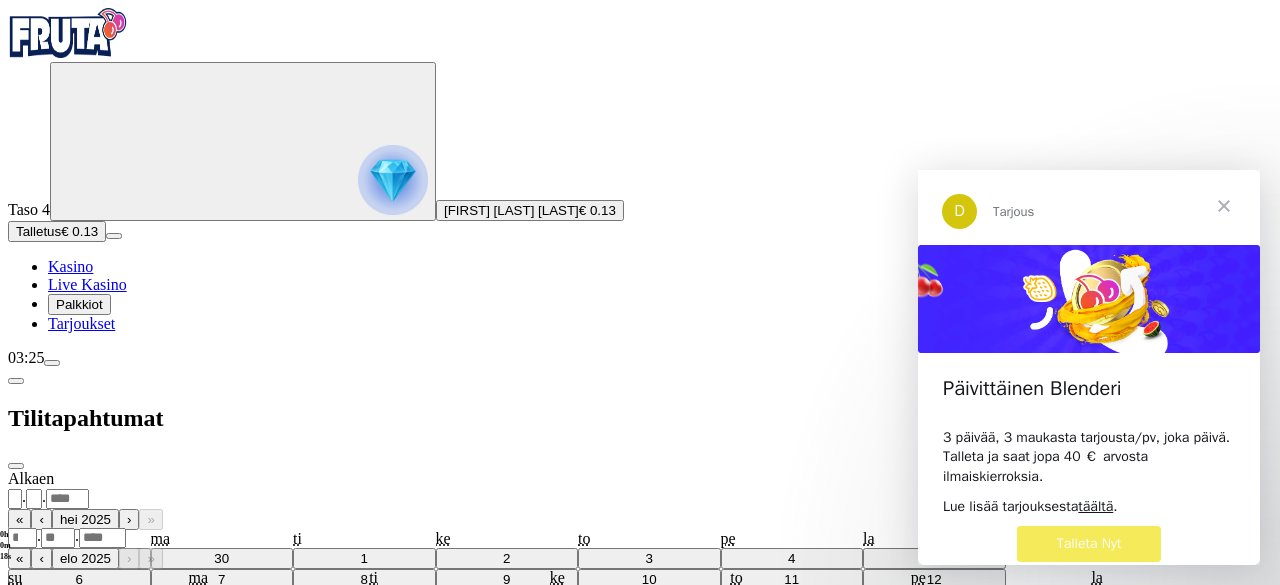 click on ". ." at bounding box center [640, 537] 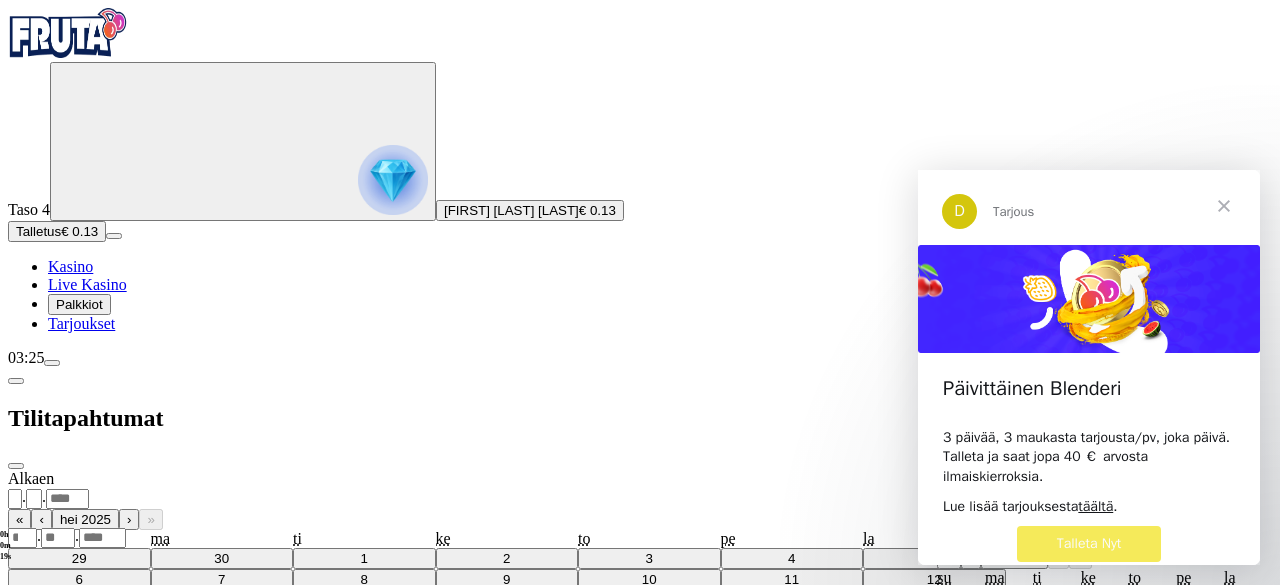 click on "1" at bounding box center [1199, 597] 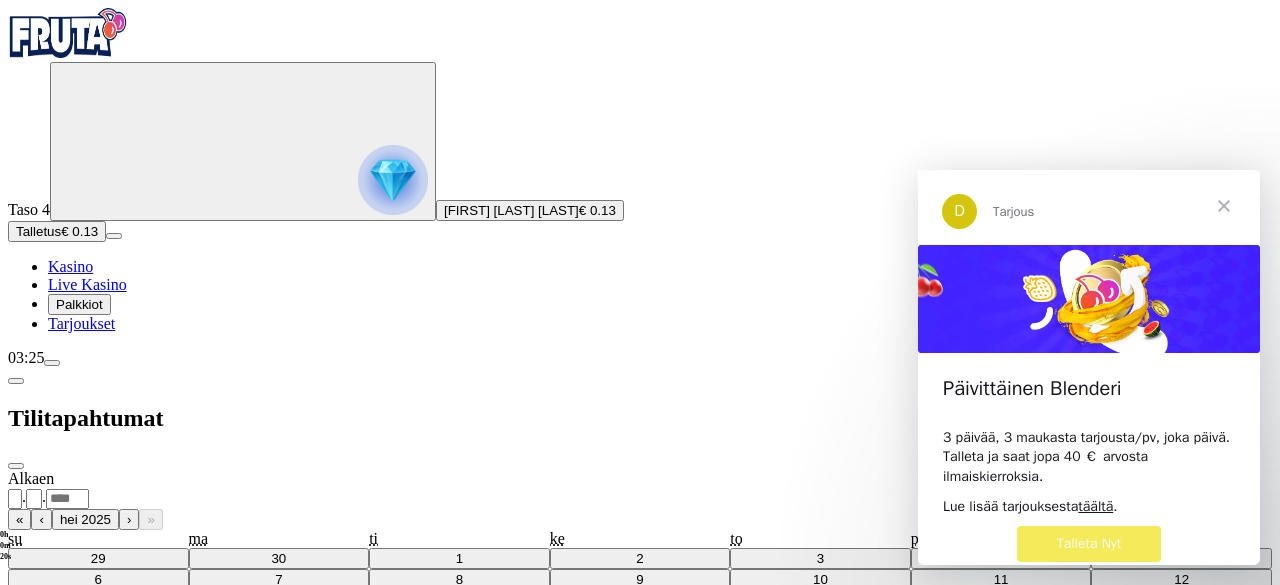 click on "Näytä tapahtumat" at bounding box center (68, 886) 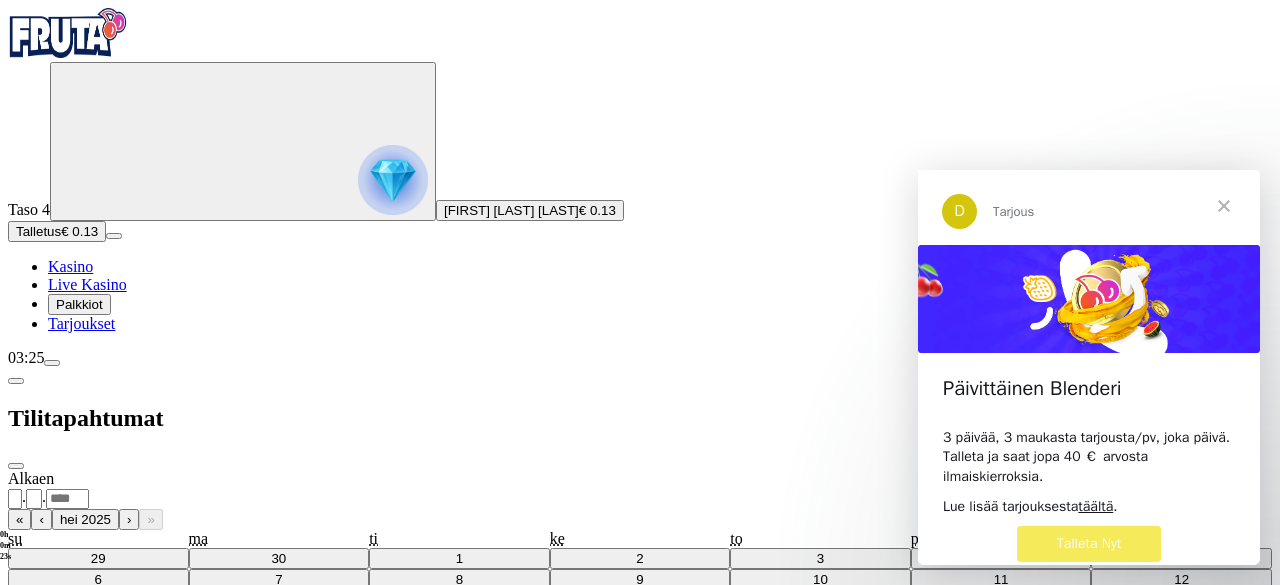 click on "******** ********" at bounding box center (39, 867) 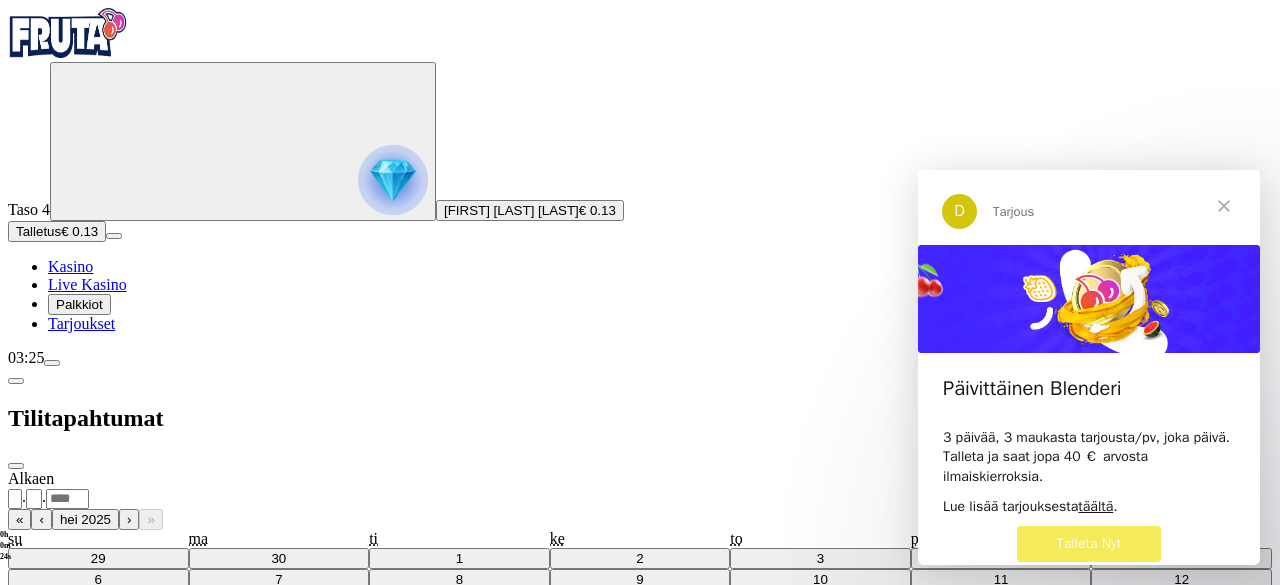 select on "********" 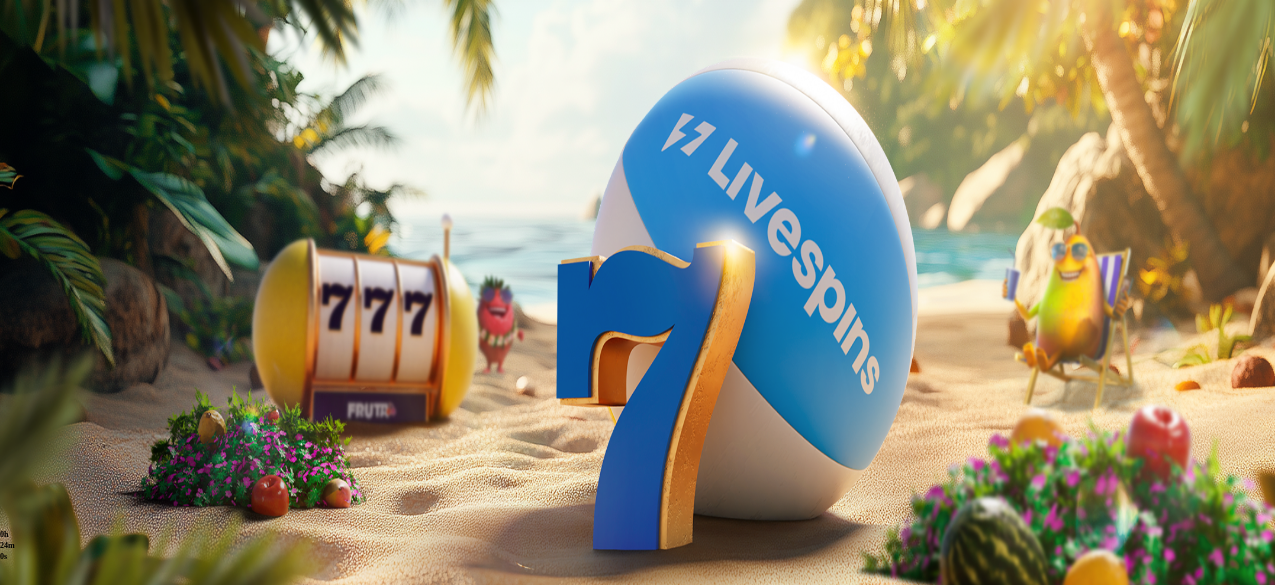 scroll, scrollTop: 0, scrollLeft: 0, axis: both 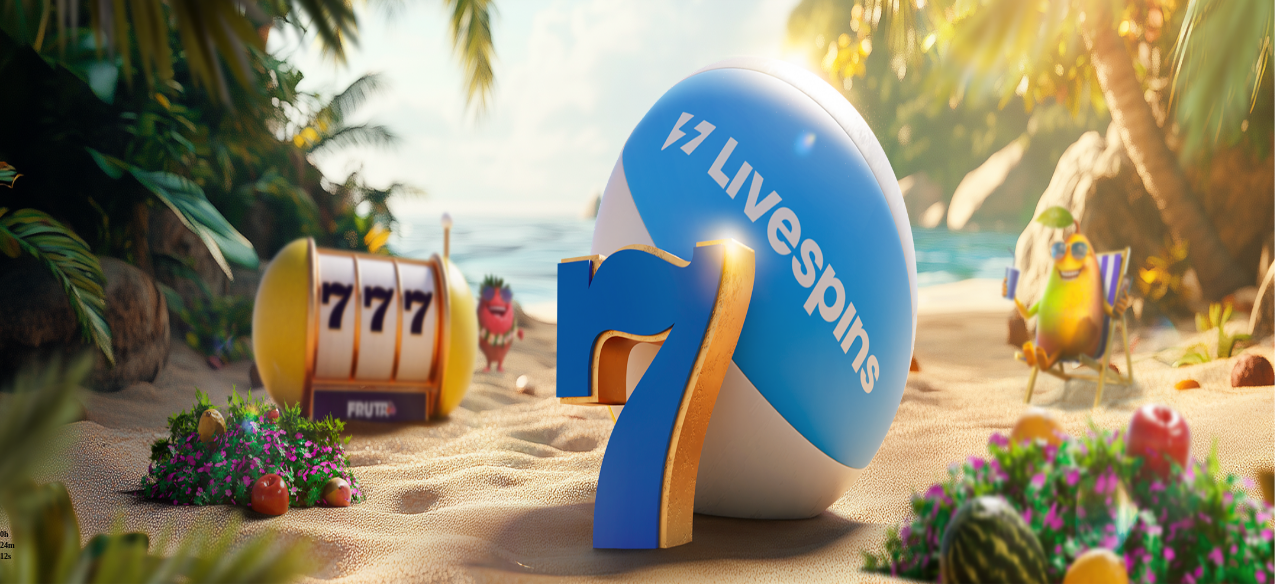 click on "Talletus" at bounding box center [38, 230] 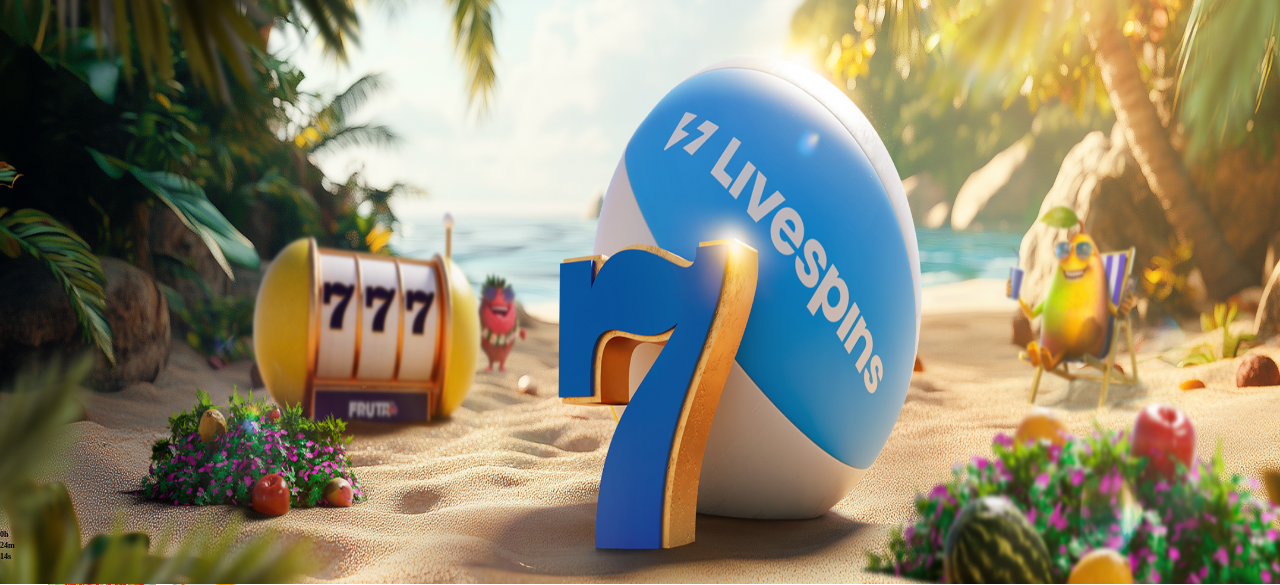 click on "***" at bounding box center (79, 1877) 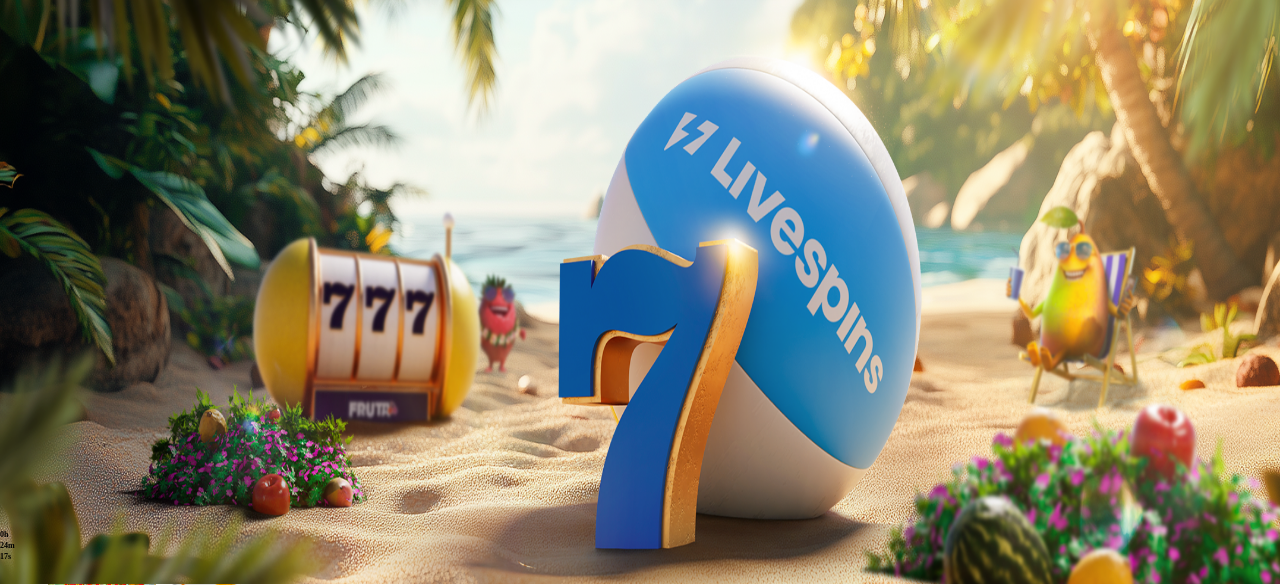type on "**" 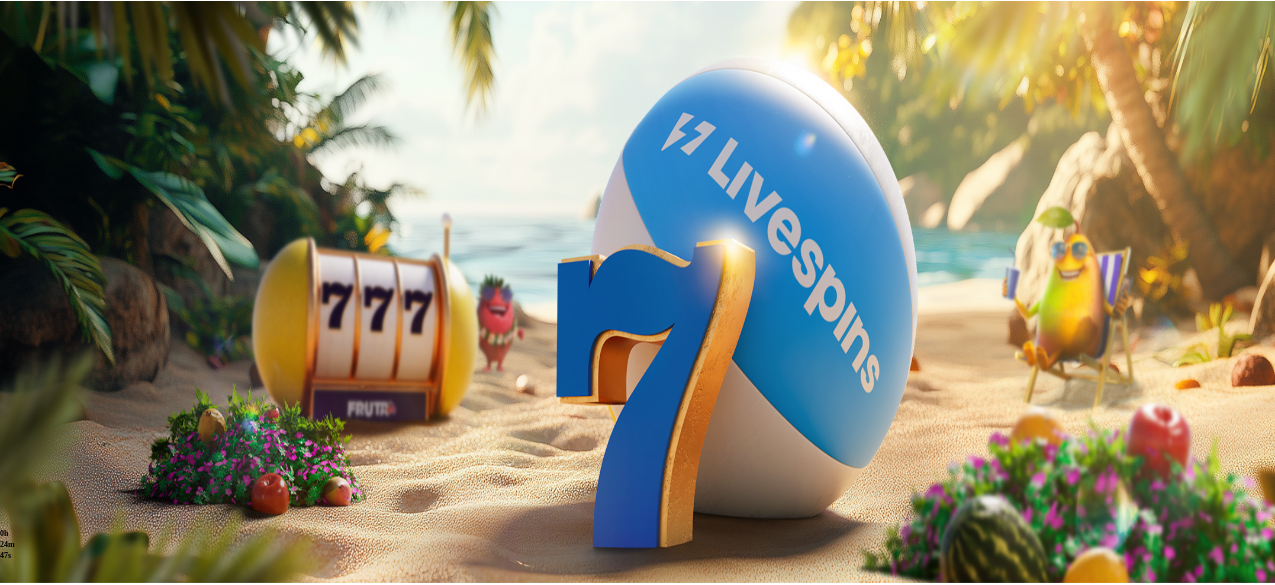 scroll, scrollTop: 0, scrollLeft: 0, axis: both 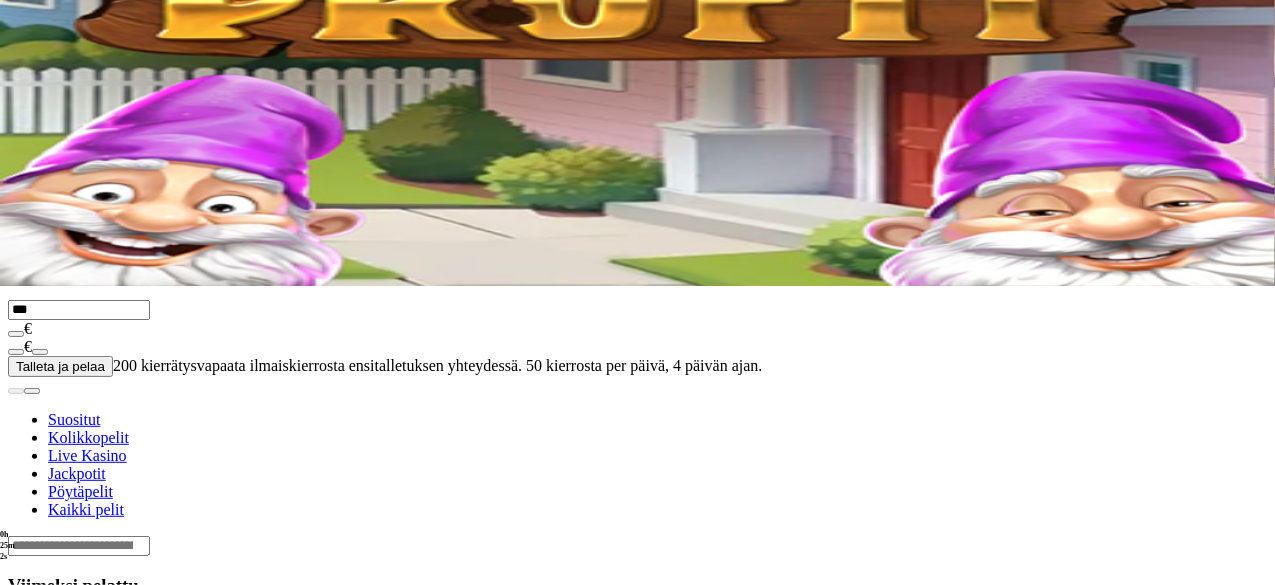 click at bounding box center (48, 972) 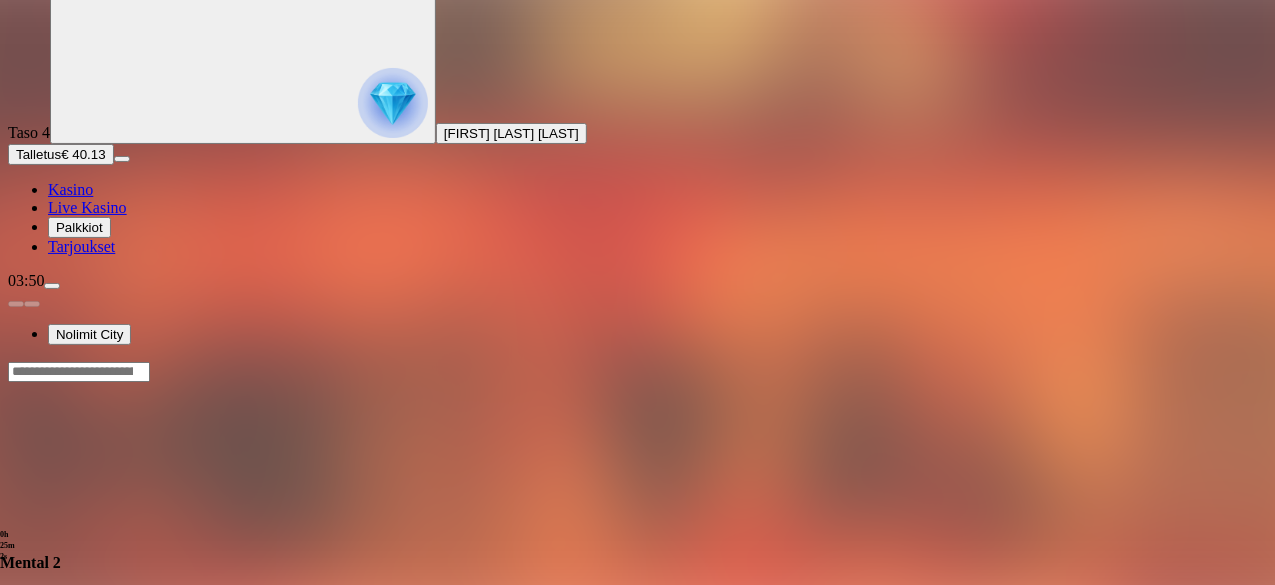 scroll, scrollTop: 0, scrollLeft: 0, axis: both 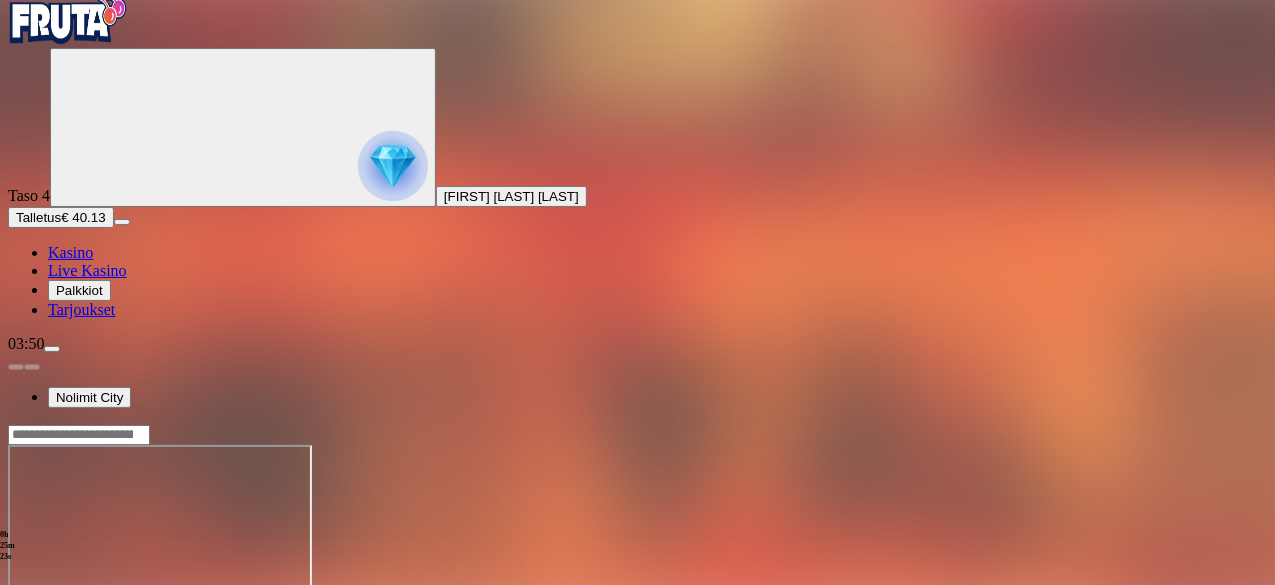 click at bounding box center [48, 617] 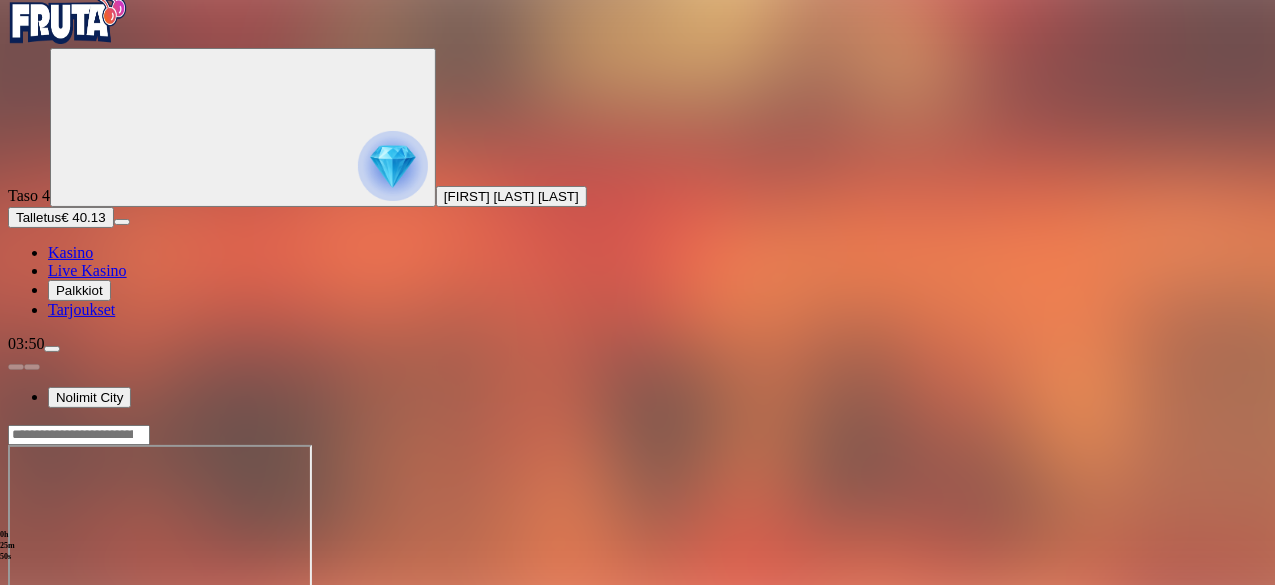 click at bounding box center [32, 617] 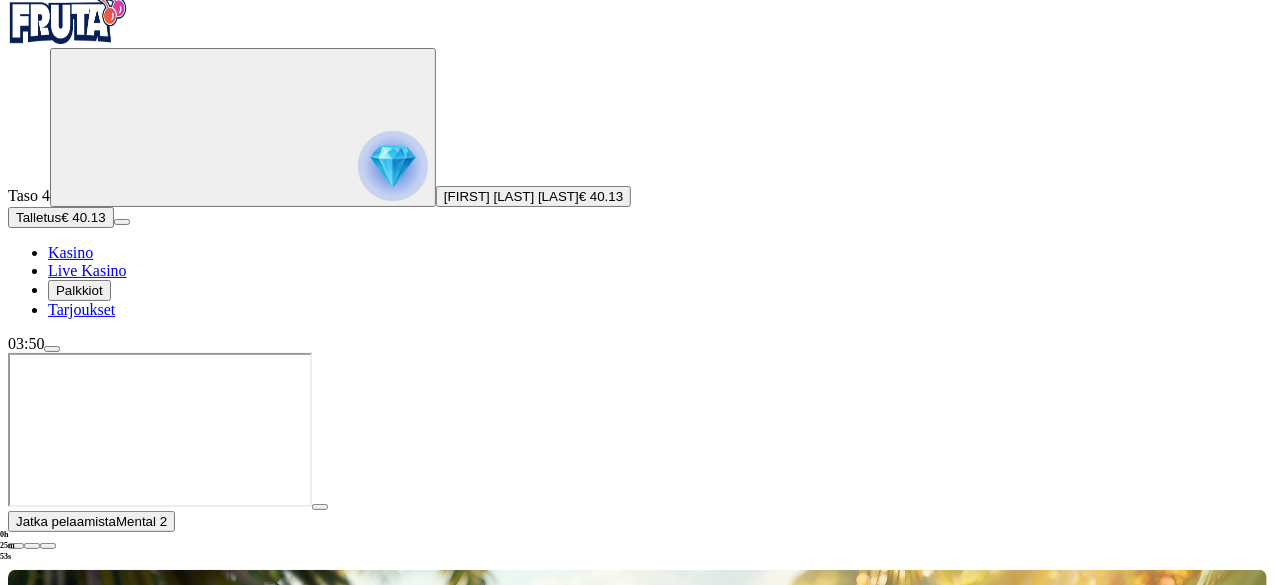 scroll, scrollTop: 0, scrollLeft: 0, axis: both 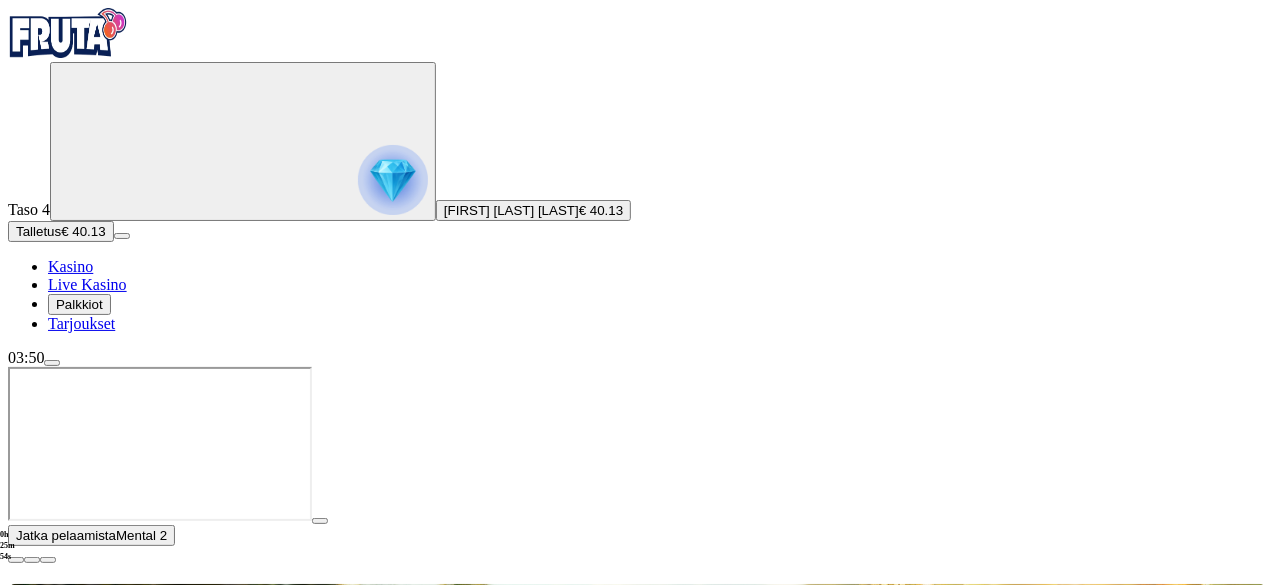 click at bounding box center (320, 521) 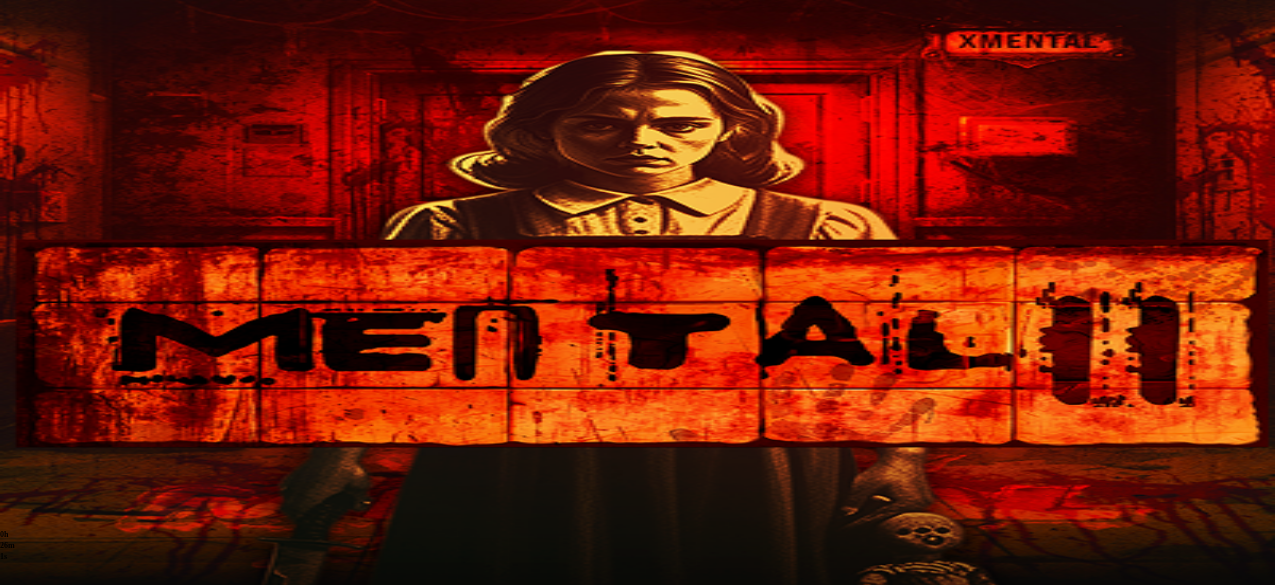 scroll, scrollTop: 0, scrollLeft: 0, axis: both 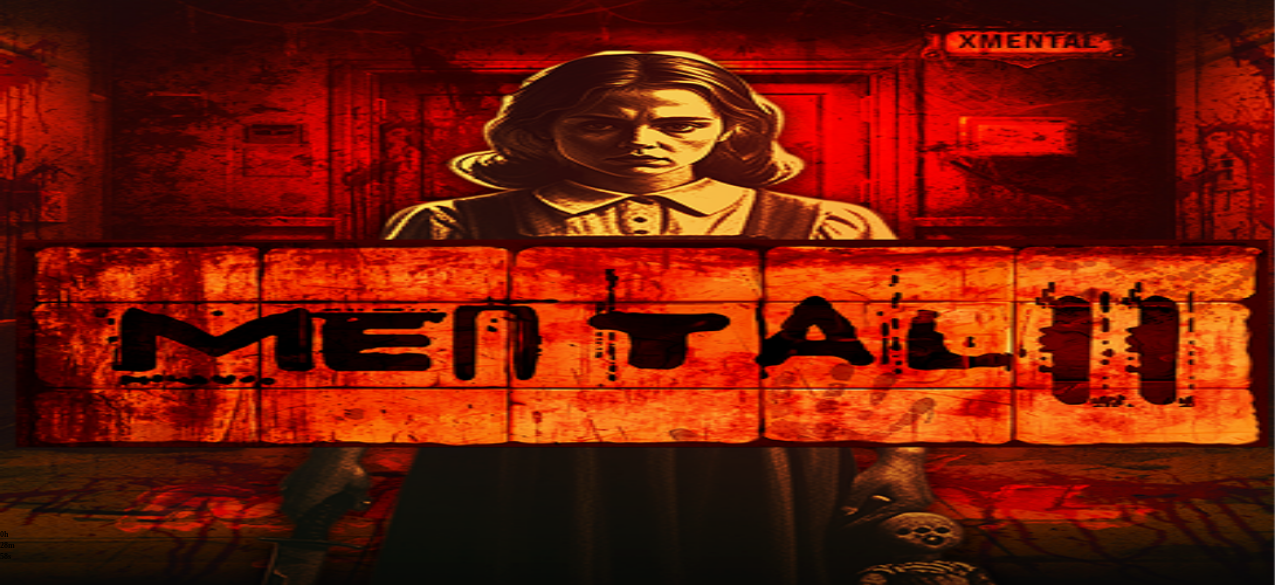click at bounding box center [16, 631] 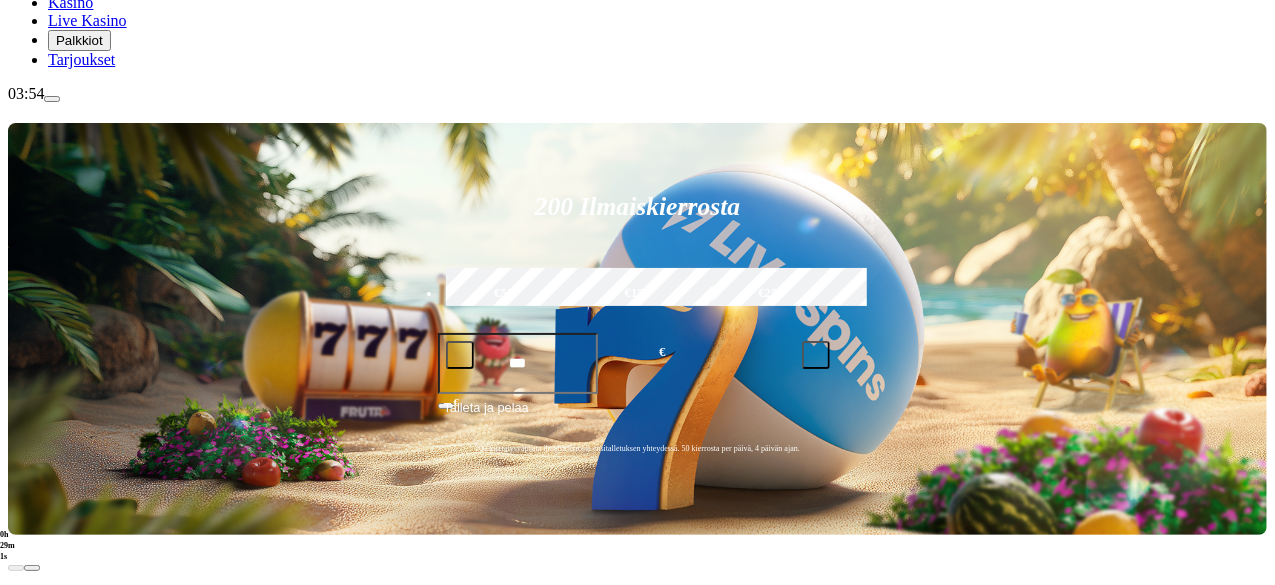 scroll, scrollTop: 206, scrollLeft: 0, axis: vertical 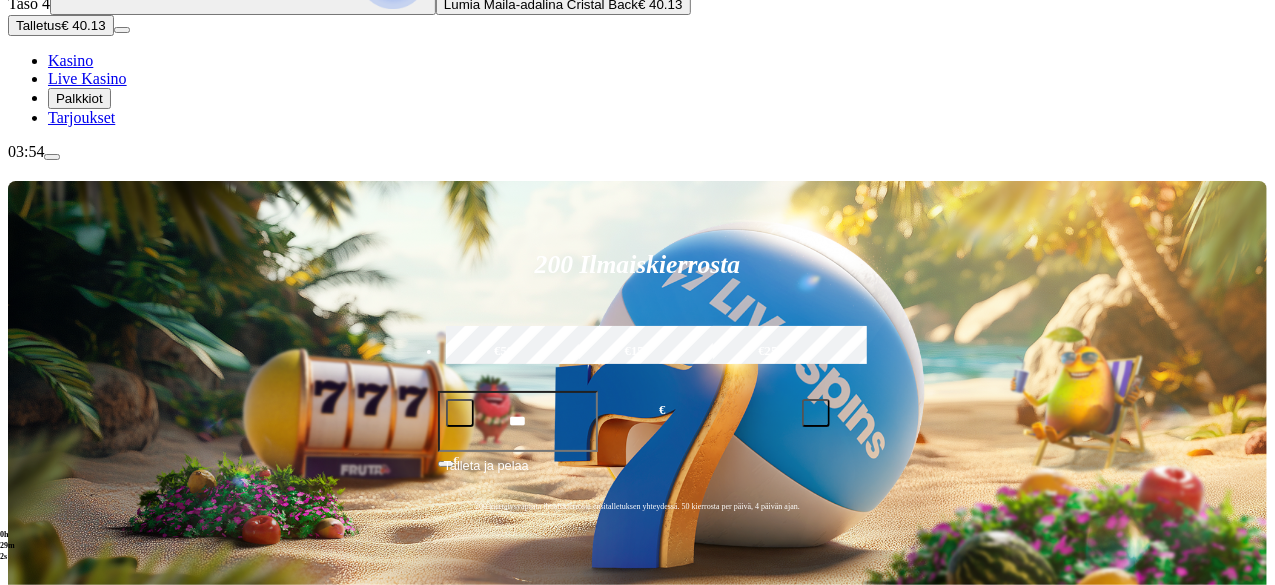 click at bounding box center [897, 692] 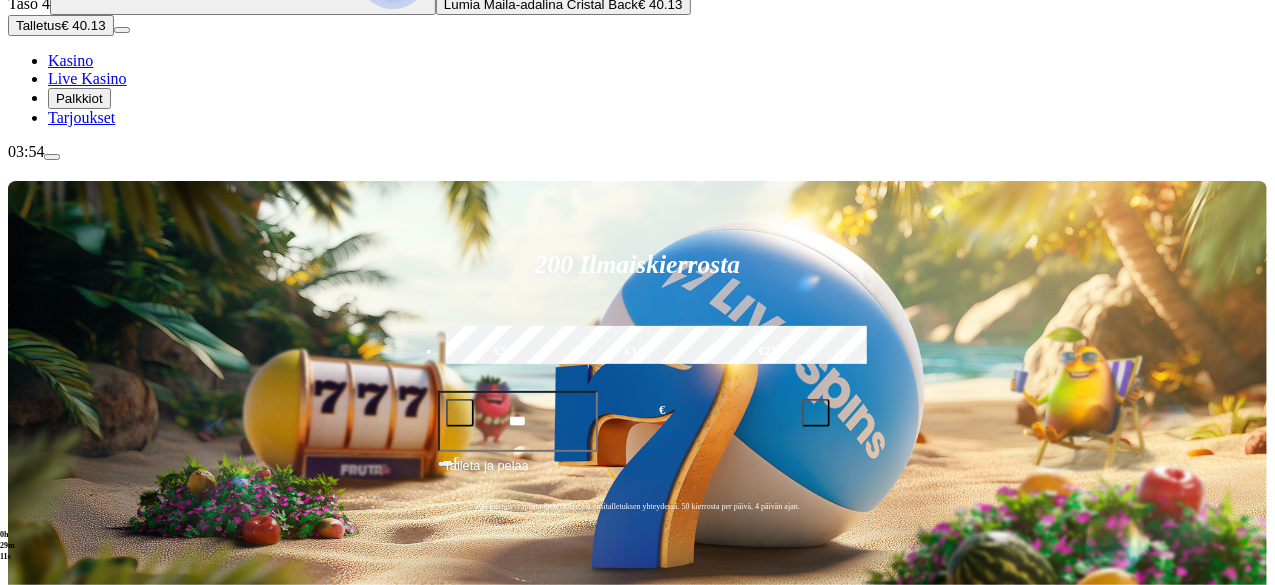 type on "*****" 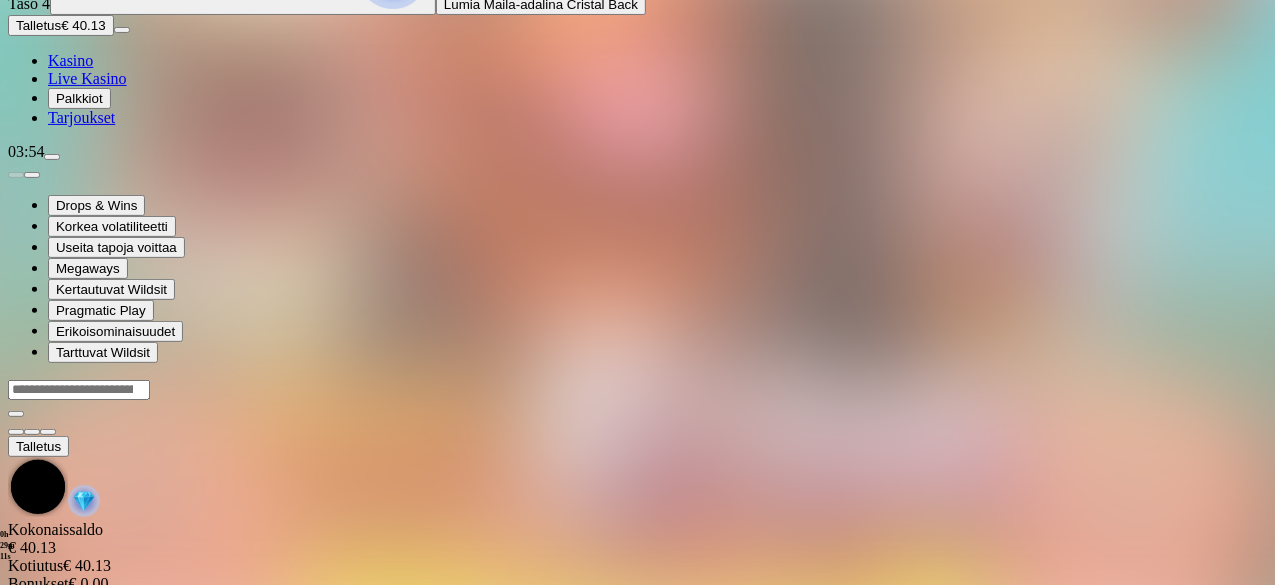 scroll, scrollTop: 0, scrollLeft: 0, axis: both 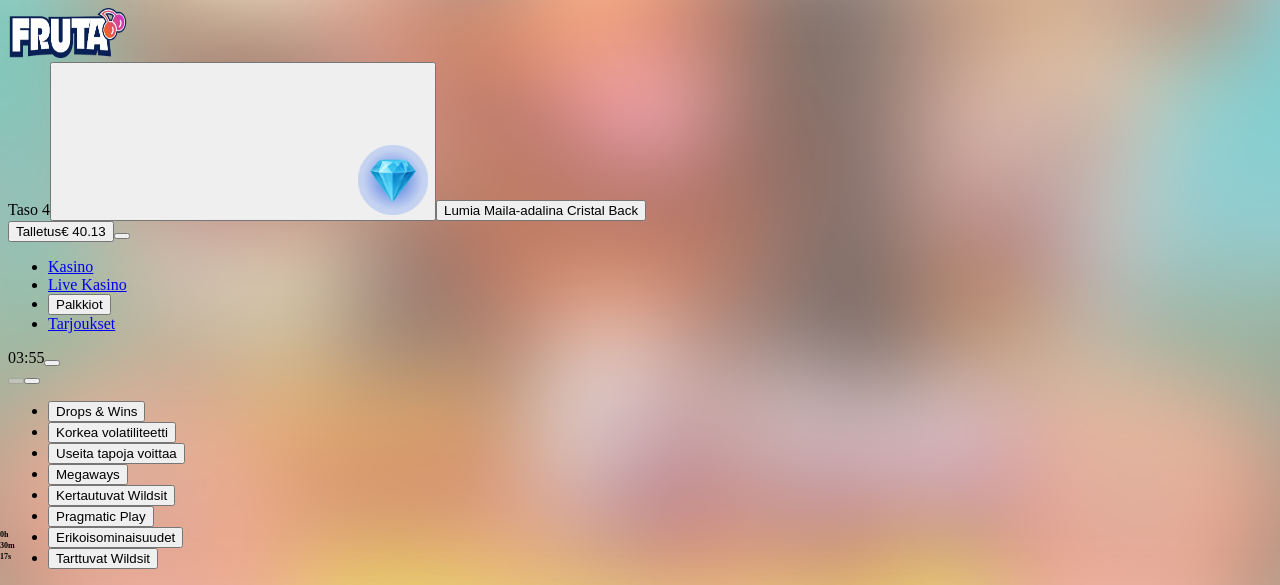 click at bounding box center [48, 778] 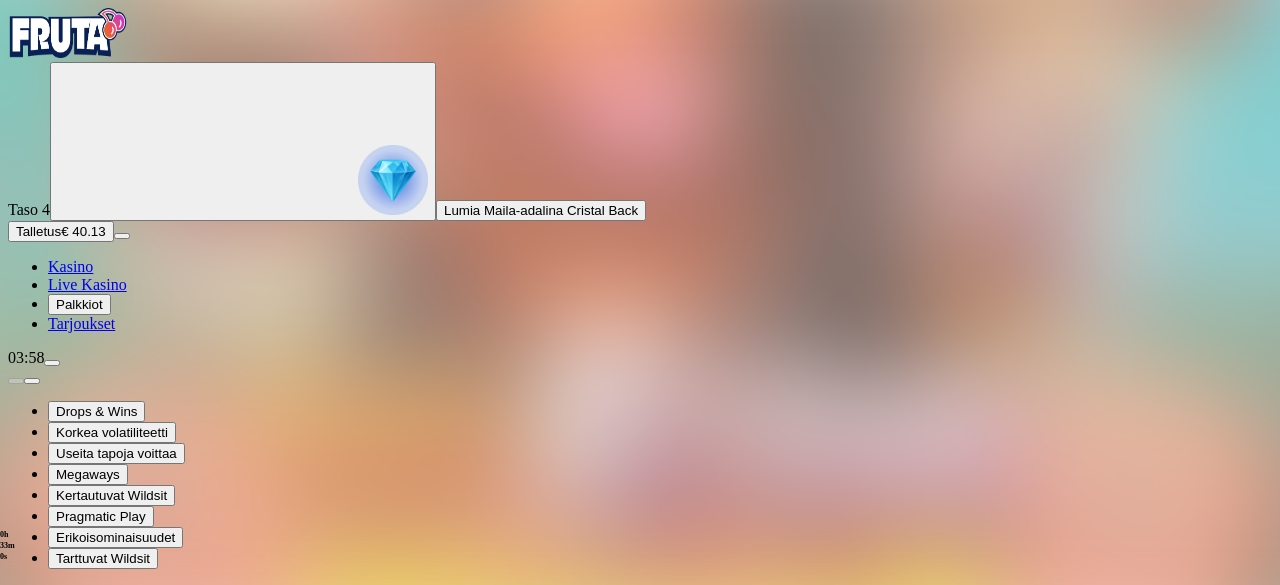 click at bounding box center (640, 35) 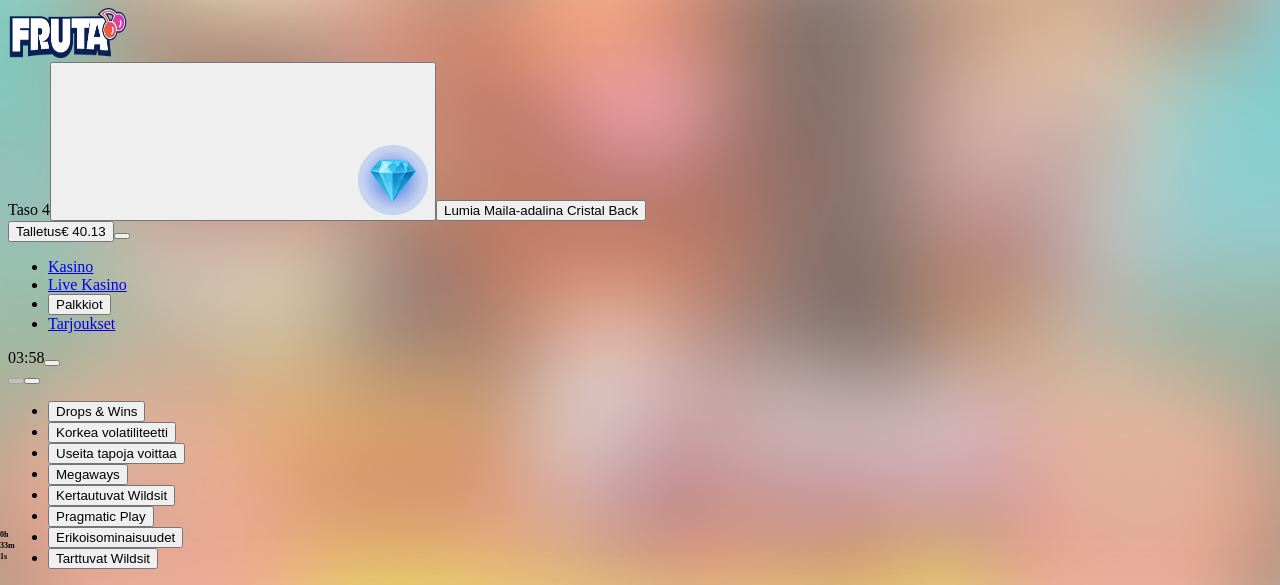 click at bounding box center [68, 33] 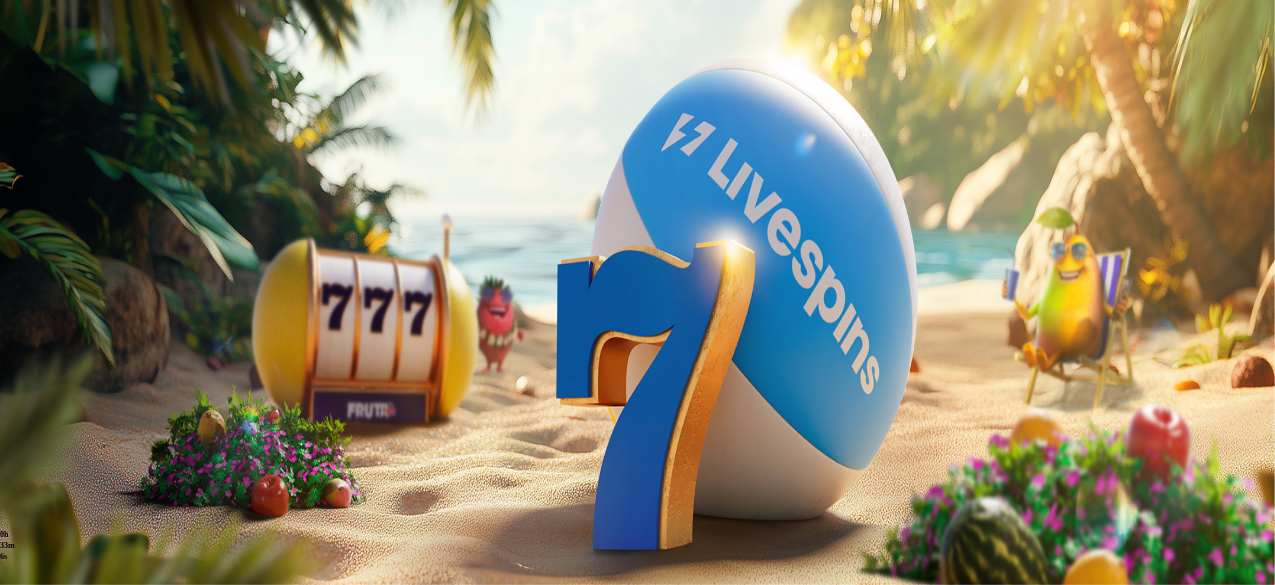 click on "0h 33m 6s" at bounding box center (8, 546) 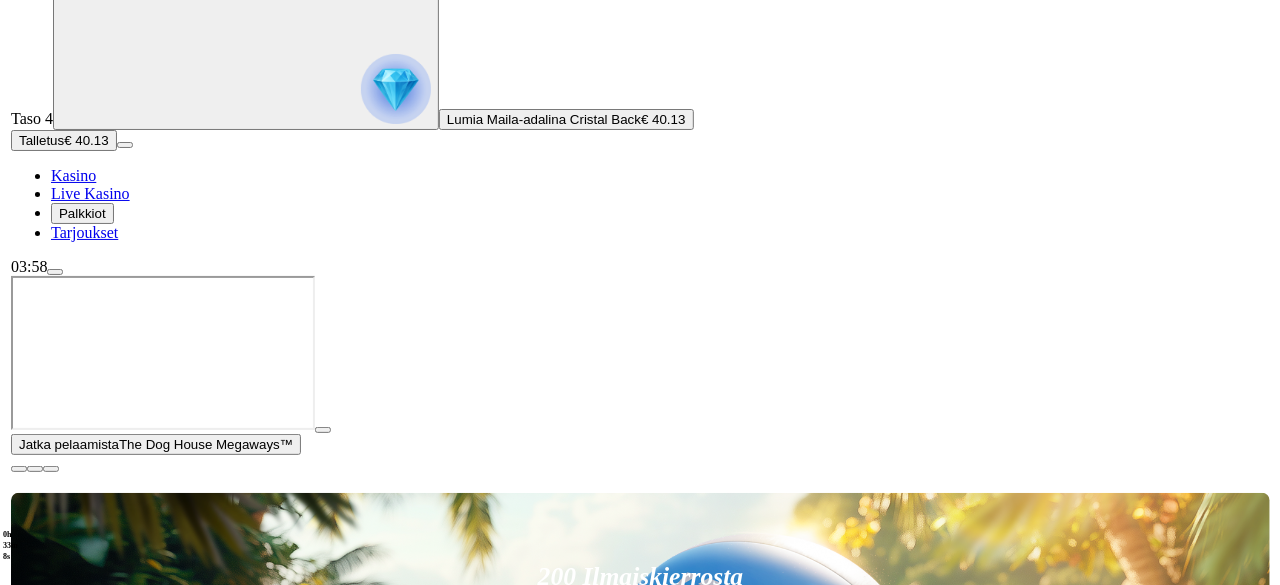 scroll, scrollTop: 86, scrollLeft: 0, axis: vertical 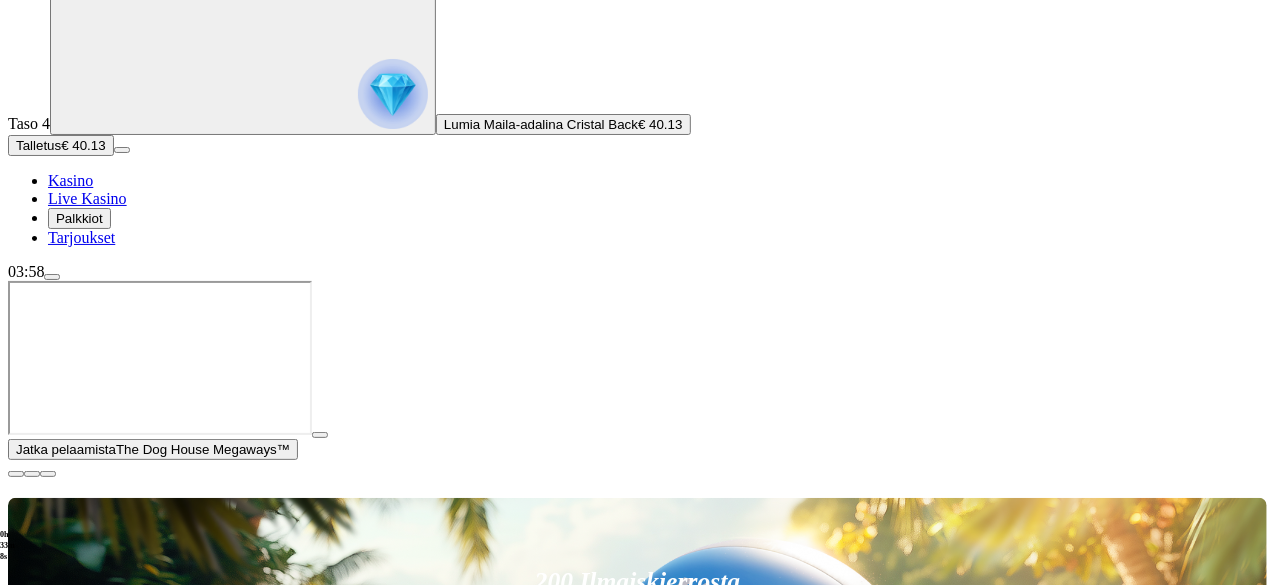 click 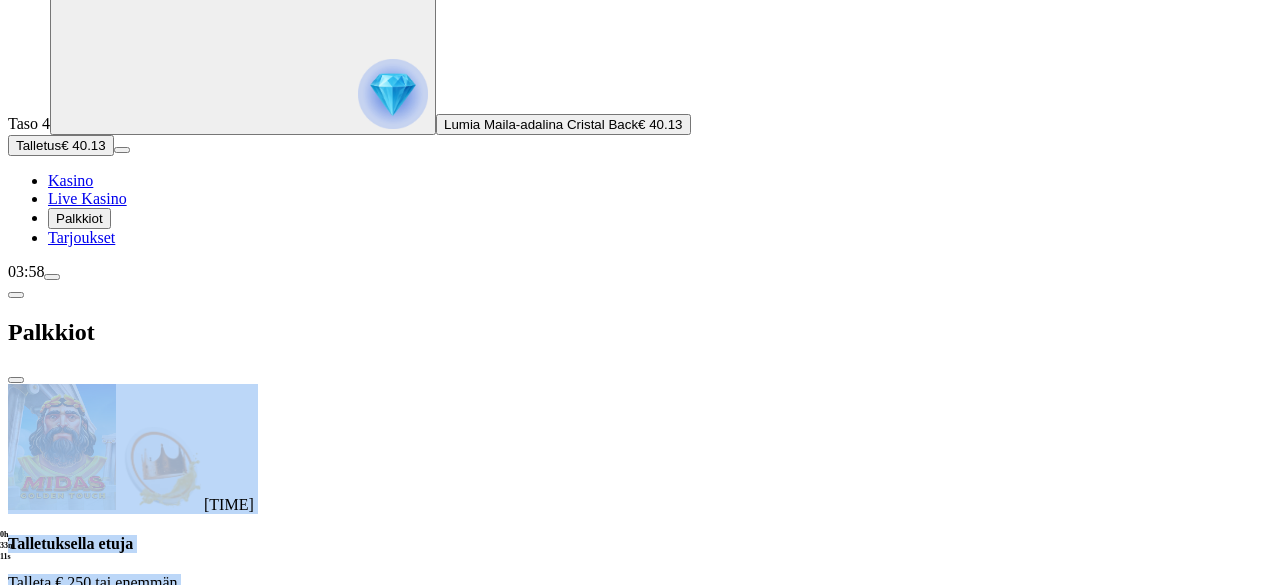 drag, startPoint x: 600, startPoint y: 176, endPoint x: 593, endPoint y: 192, distance: 17.464249 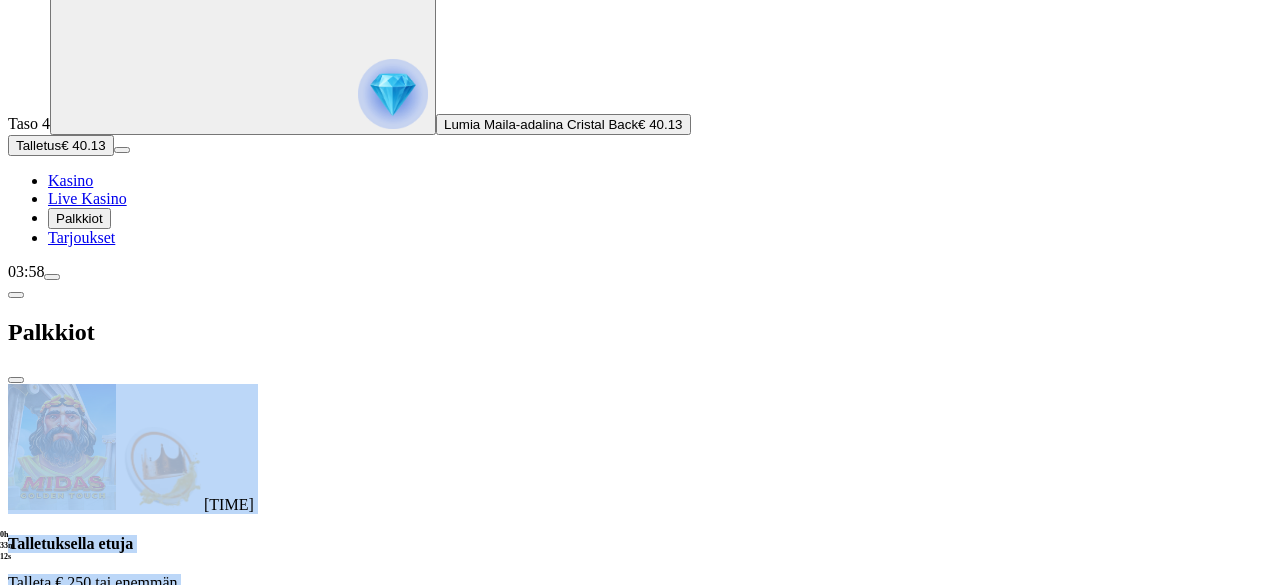 click at bounding box center [123, 641] 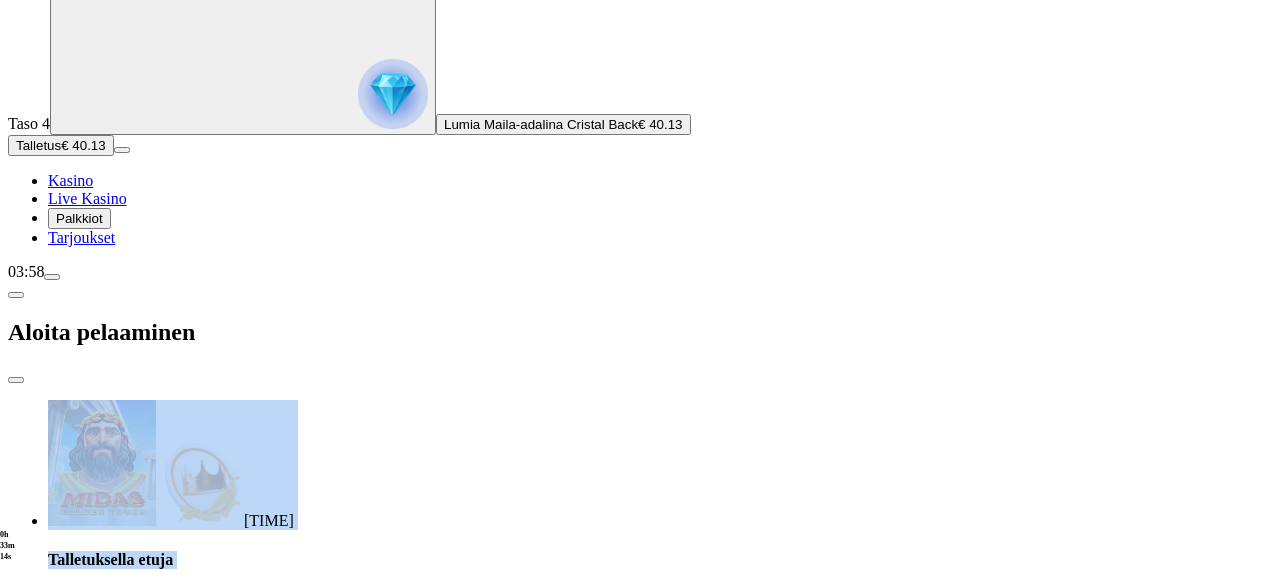 click 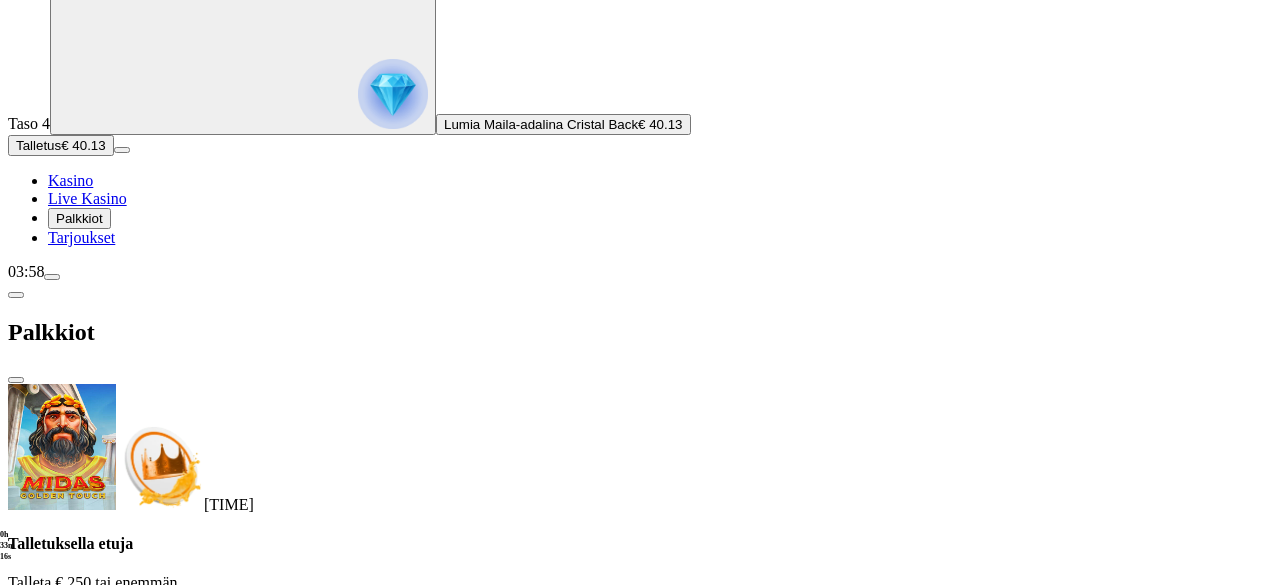 click on "[TIME] Talletuksella etuja Talleta € 250 tai enemmän
Saat 40 ilmaiskierrosta (€ 1) Lunasta tarjous [TIME] Talletuksella etuja Talleta € 150 tai enemmän
Saat 20 ilmaiskierrosta (€ 1) Lunasta tarjous [TIME] Talletuksella etuja Talleta € 50 tai enemmän
Saat 15 ilmaiskierrosta (€ 0.5) Lunasta tarjous [TIME] Talletuksella etuja Talleta € 20 tai enemmän
Saat 15 ilmaiskierrosta (€ 0.2) Lunasta tarjous Taso 5 Fruit Up   ja nappaat seuraavan palkkion" at bounding box center (640, 1005) 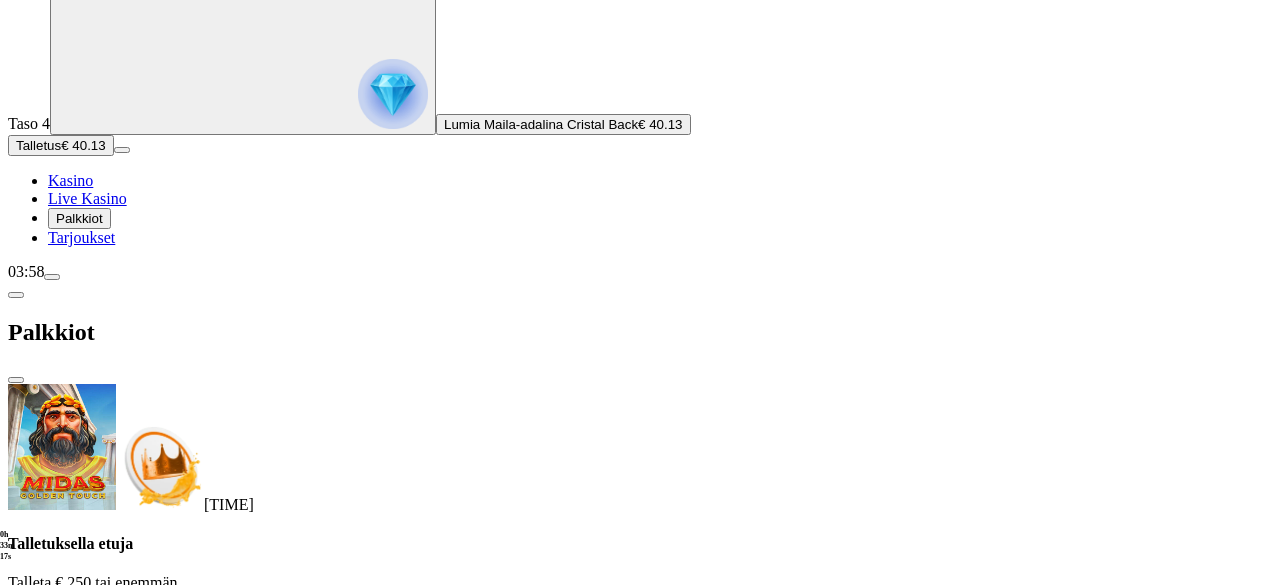 drag, startPoint x: 595, startPoint y: 197, endPoint x: 593, endPoint y: 236, distance: 39.051247 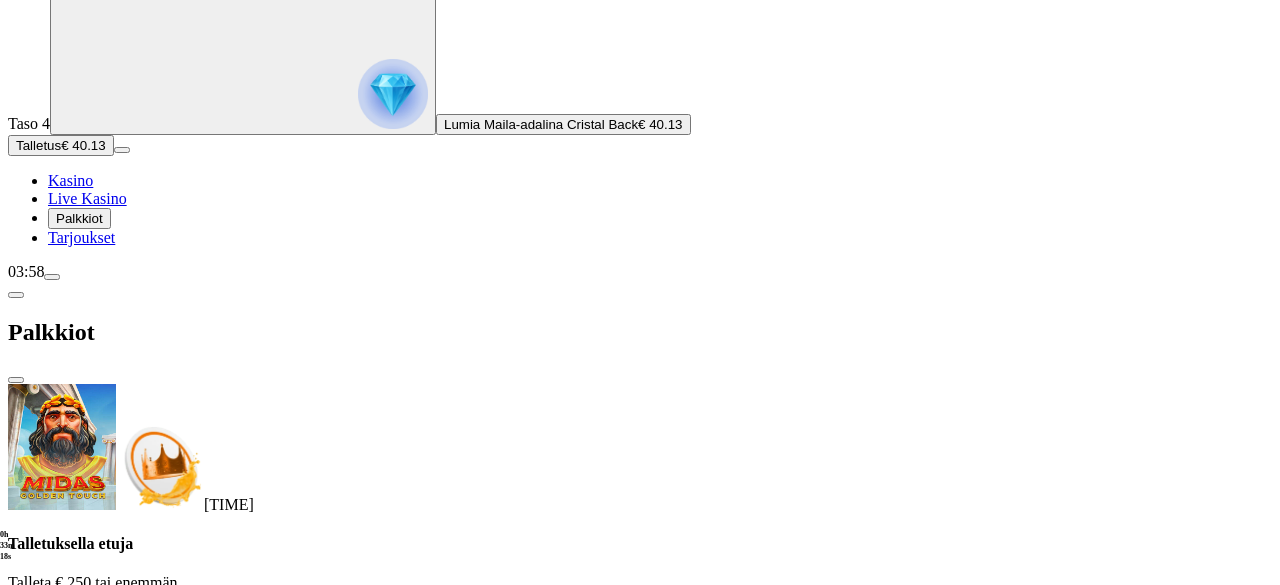 click on "[TIME] Talletuksella etuja Talleta € 250 tai enemmän
Saat 40 ilmaiskierrosta (€ 1) Lunasta tarjous [TIME] Talletuksella etuja Talleta € 150 tai enemmän
Saat 20 ilmaiskierrosta (€ 1) Lunasta tarjous [TIME] Talletuksella etuja Talleta € 50 tai enemmän
Saat 15 ilmaiskierrosta (€ 0.5) Lunasta tarjous [TIME] Talletuksella etuja Talleta € 20 tai enemmän
Saat 15 ilmaiskierrosta (€ 0.2) Lunasta tarjous Taso 5 Fruit Up   ja nappaat seuraavan palkkion" at bounding box center (640, 1005) 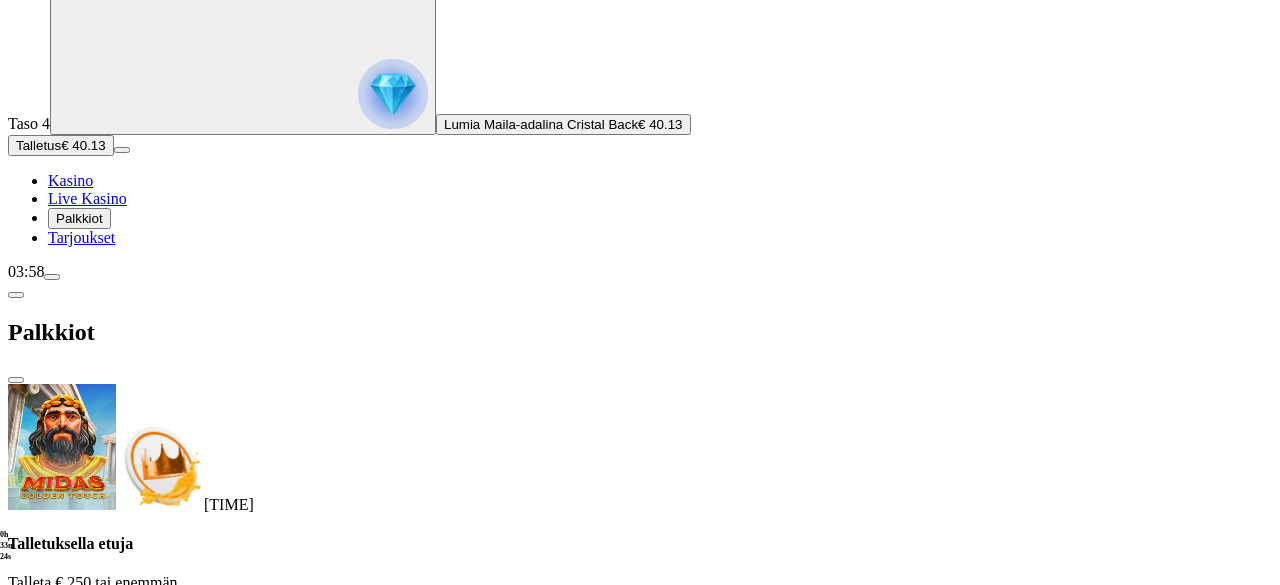 scroll, scrollTop: 200, scrollLeft: 0, axis: vertical 